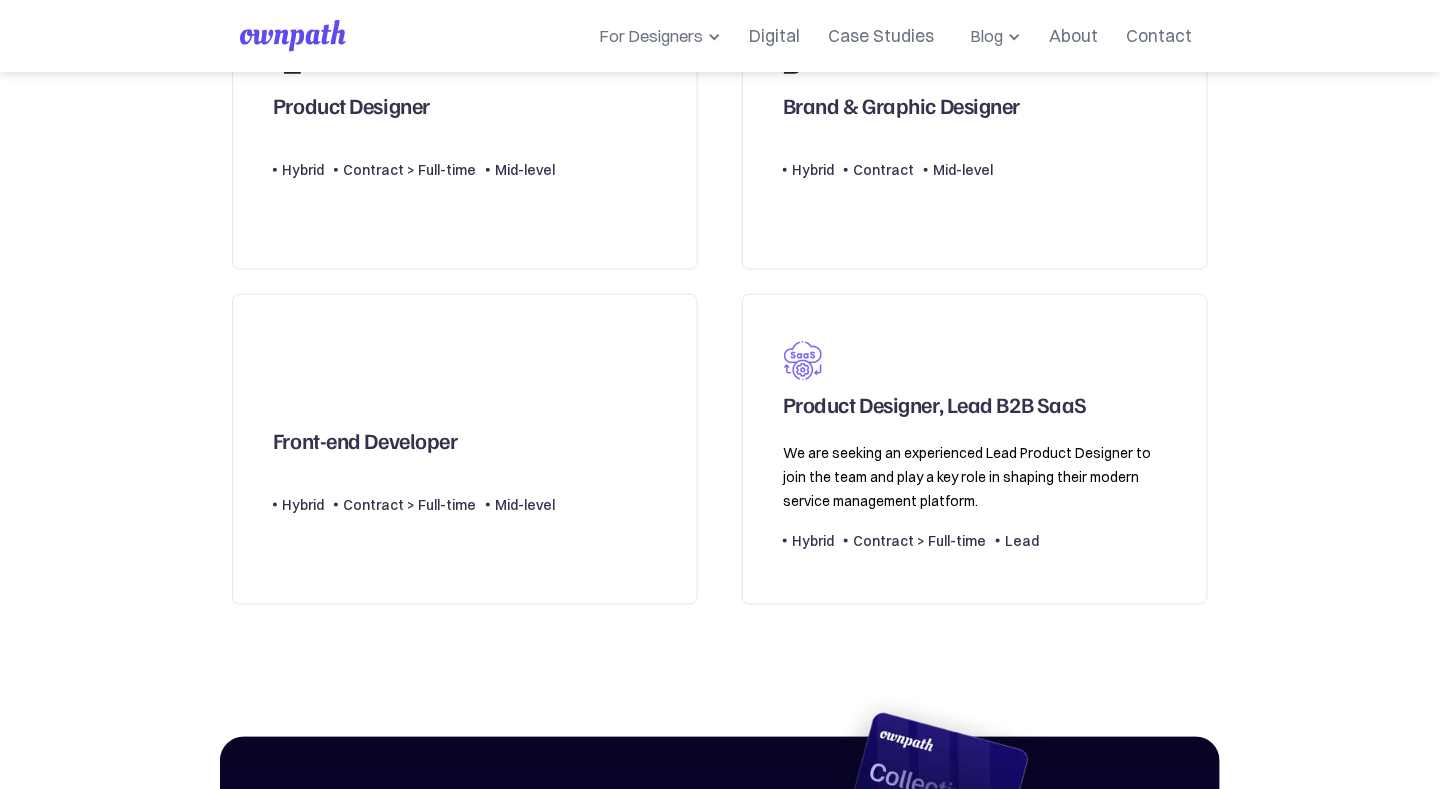 scroll, scrollTop: 637, scrollLeft: 0, axis: vertical 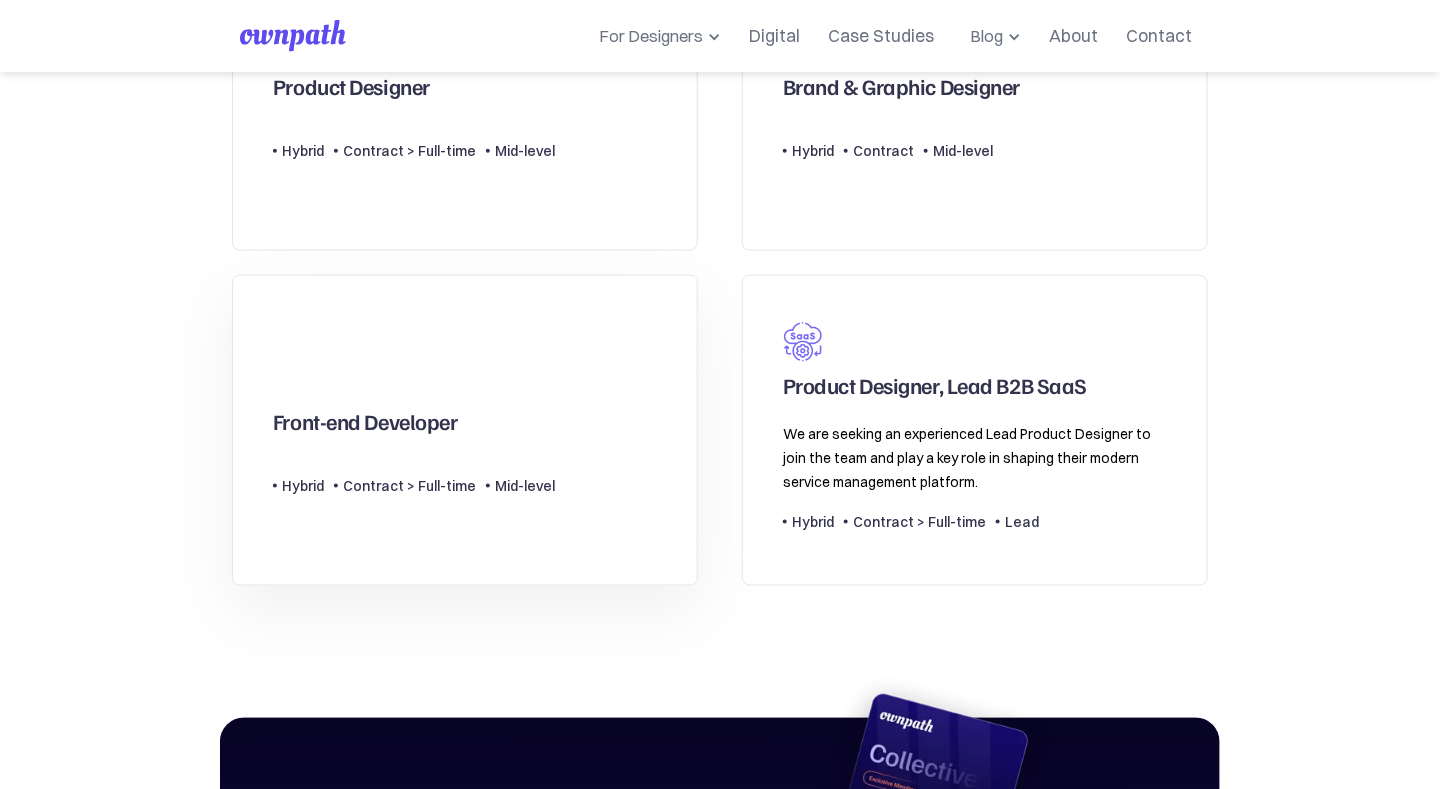 click on "Front-end Developer Type Level Hybrid Contract > Full-time Mid-level" at bounding box center (465, 430) 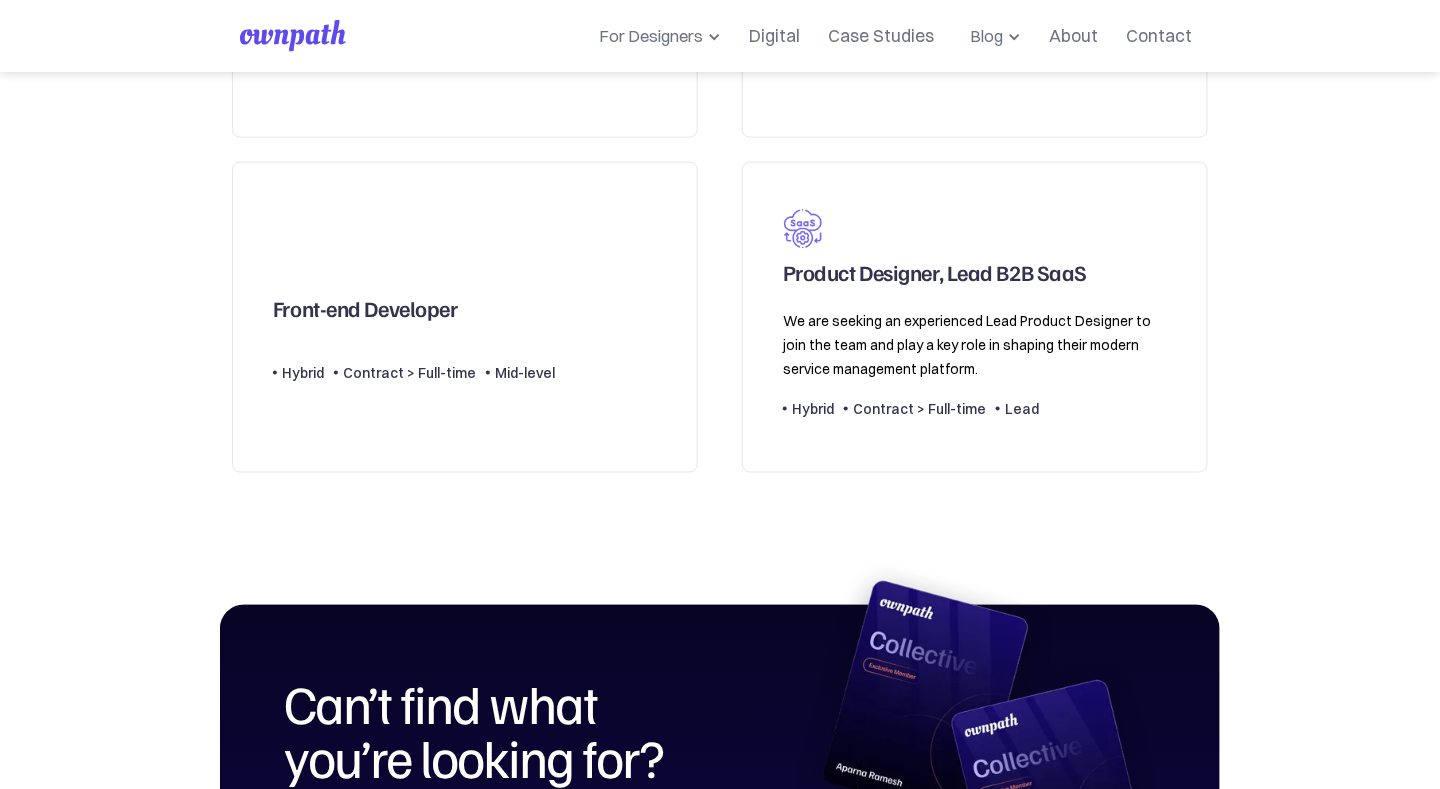 scroll, scrollTop: 745, scrollLeft: 0, axis: vertical 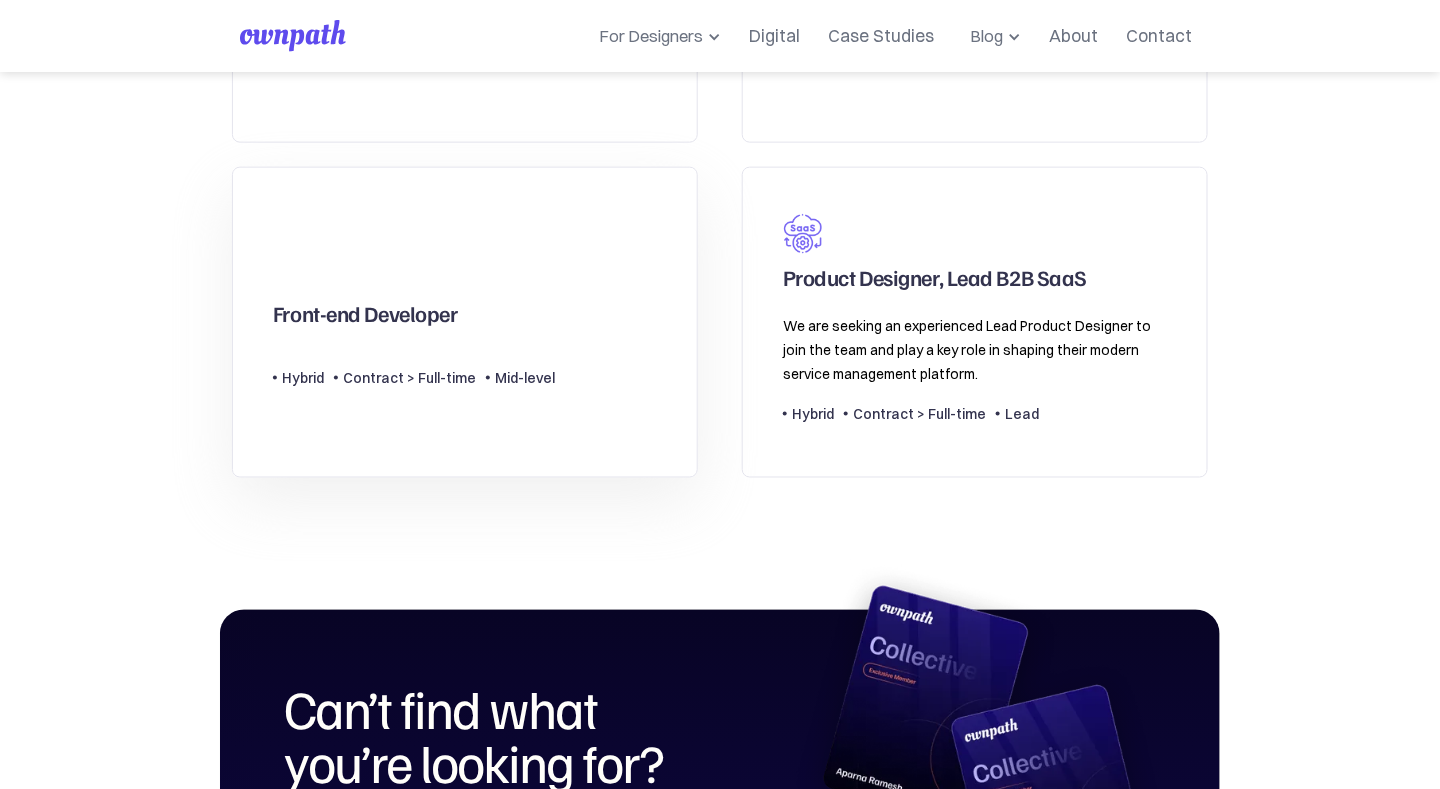 click on "Front-end Developer Type Level Hybrid Contract > Full-time Mid-level" at bounding box center [465, 322] 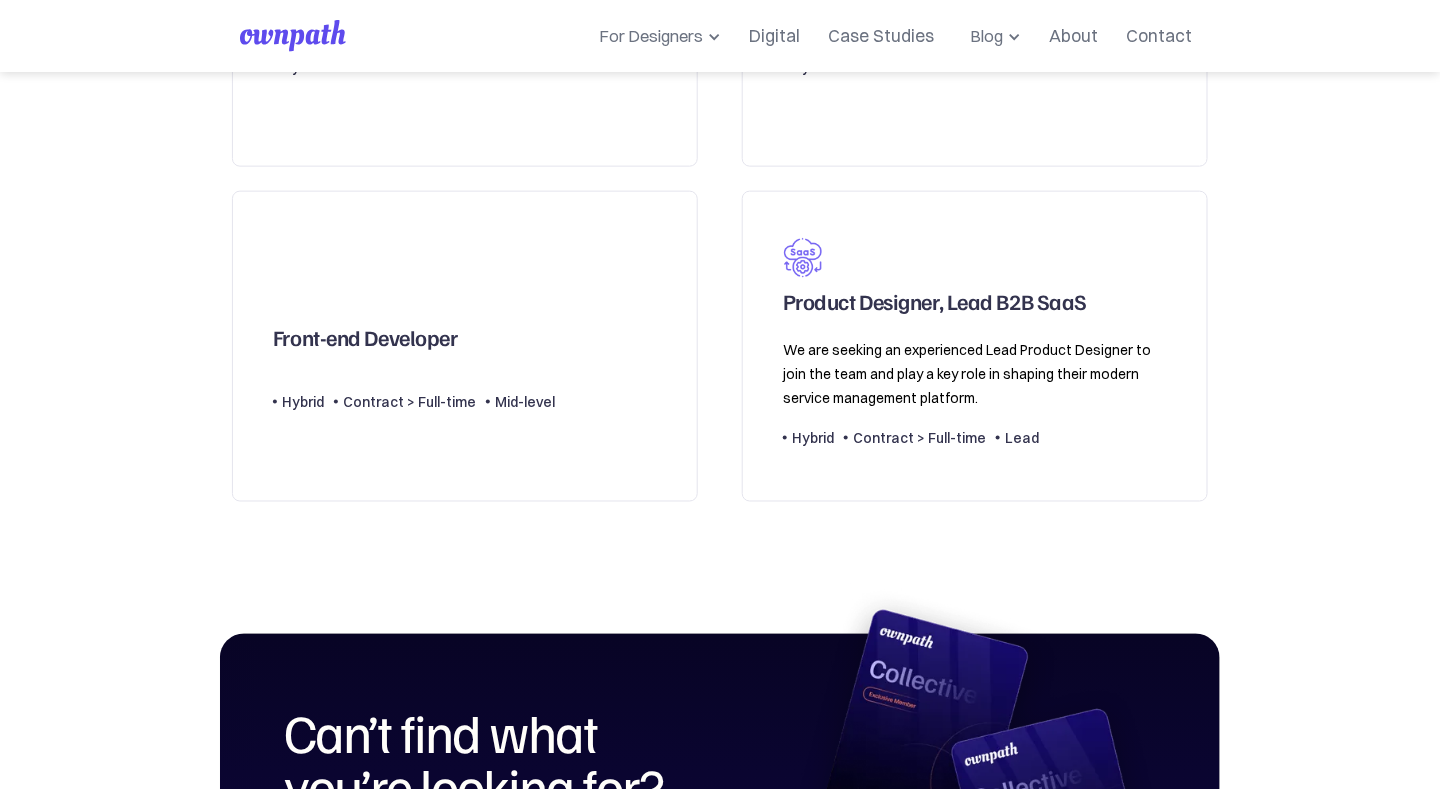 scroll, scrollTop: 722, scrollLeft: 0, axis: vertical 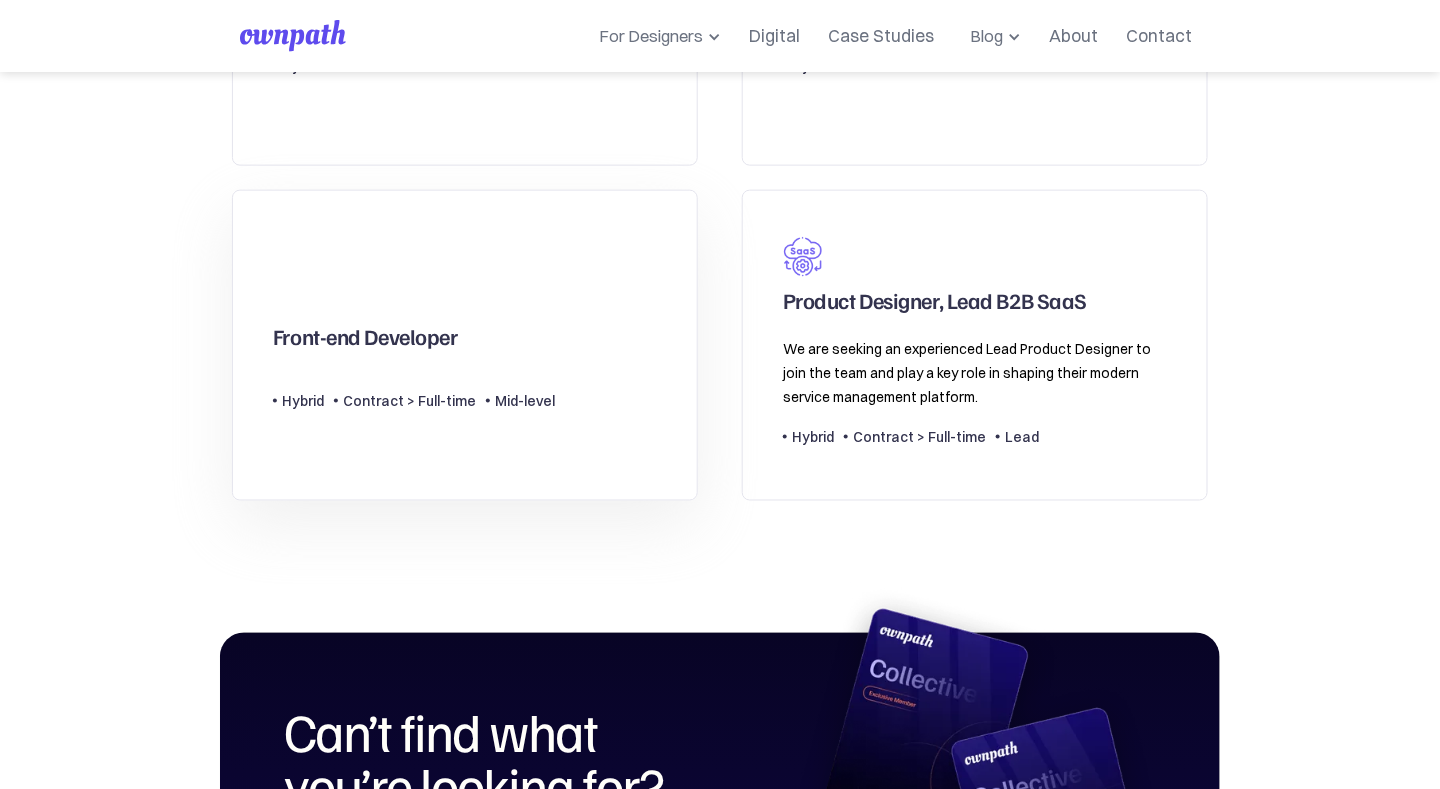 click on "Front-end Developer" at bounding box center (365, 341) 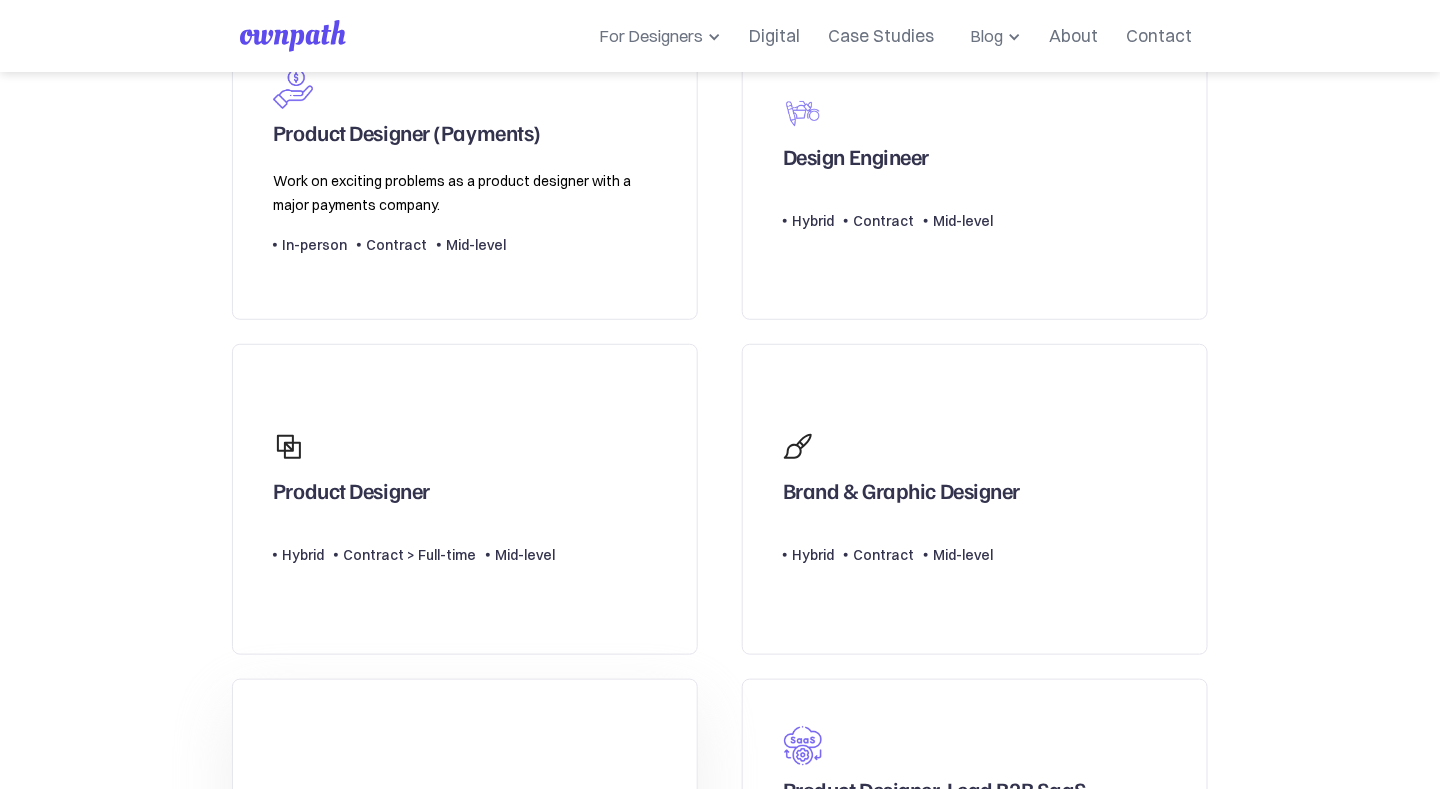 scroll, scrollTop: 214, scrollLeft: 0, axis: vertical 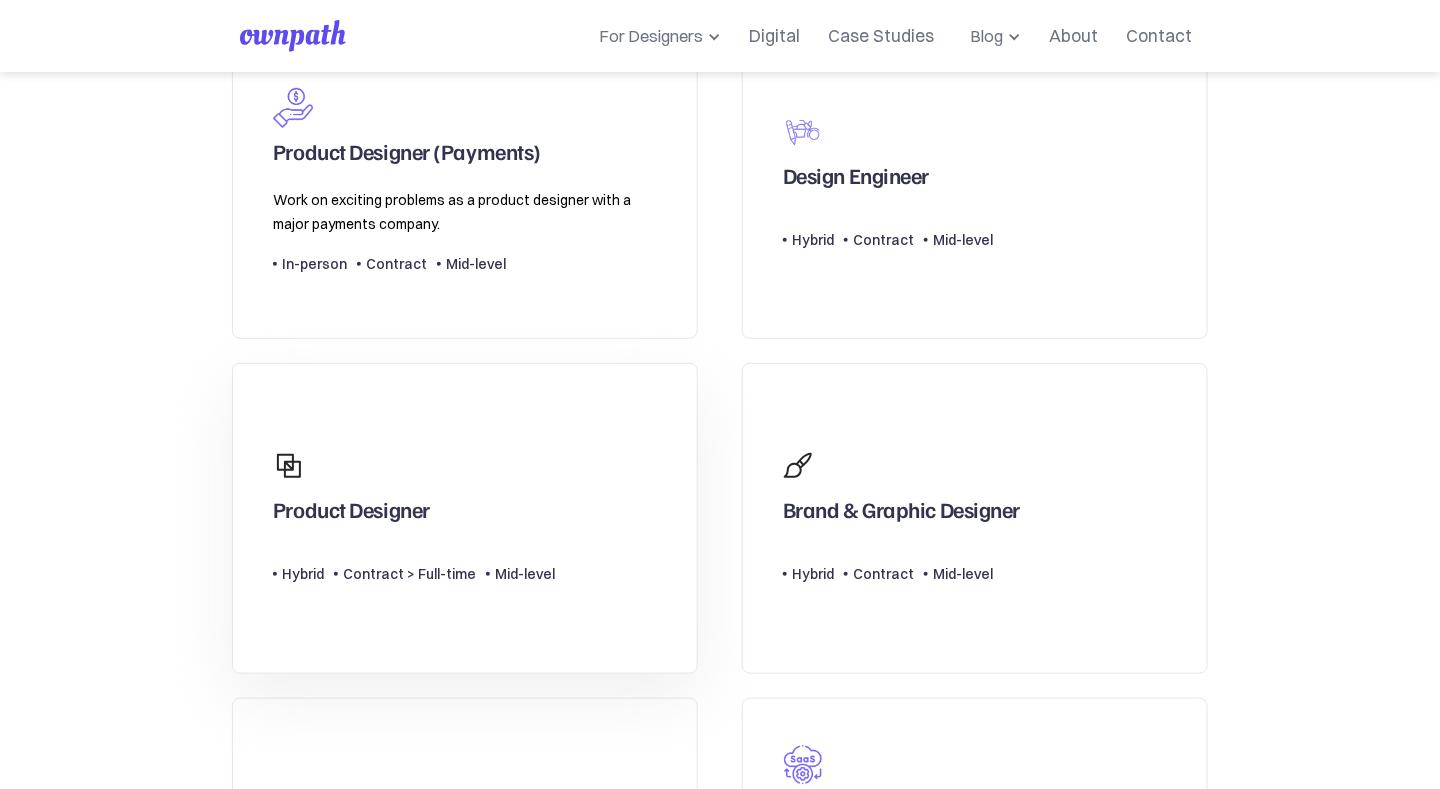 click on "Product Designer" at bounding box center [414, 484] 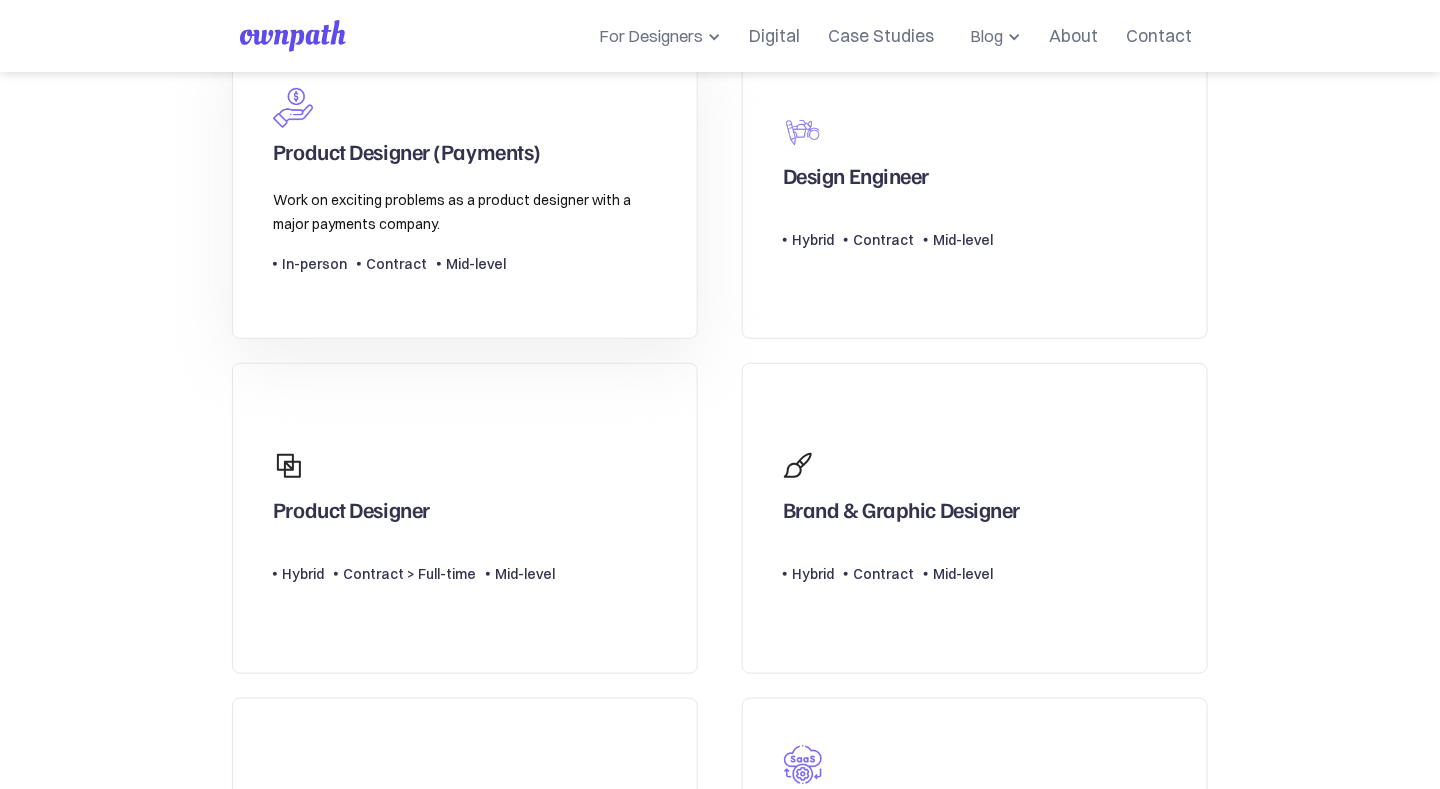 click on "Product Designer (Payments) Work on exciting problems as a product designer with a major payments company. Type Level In-person Contract Mid-level" at bounding box center [465, 184] 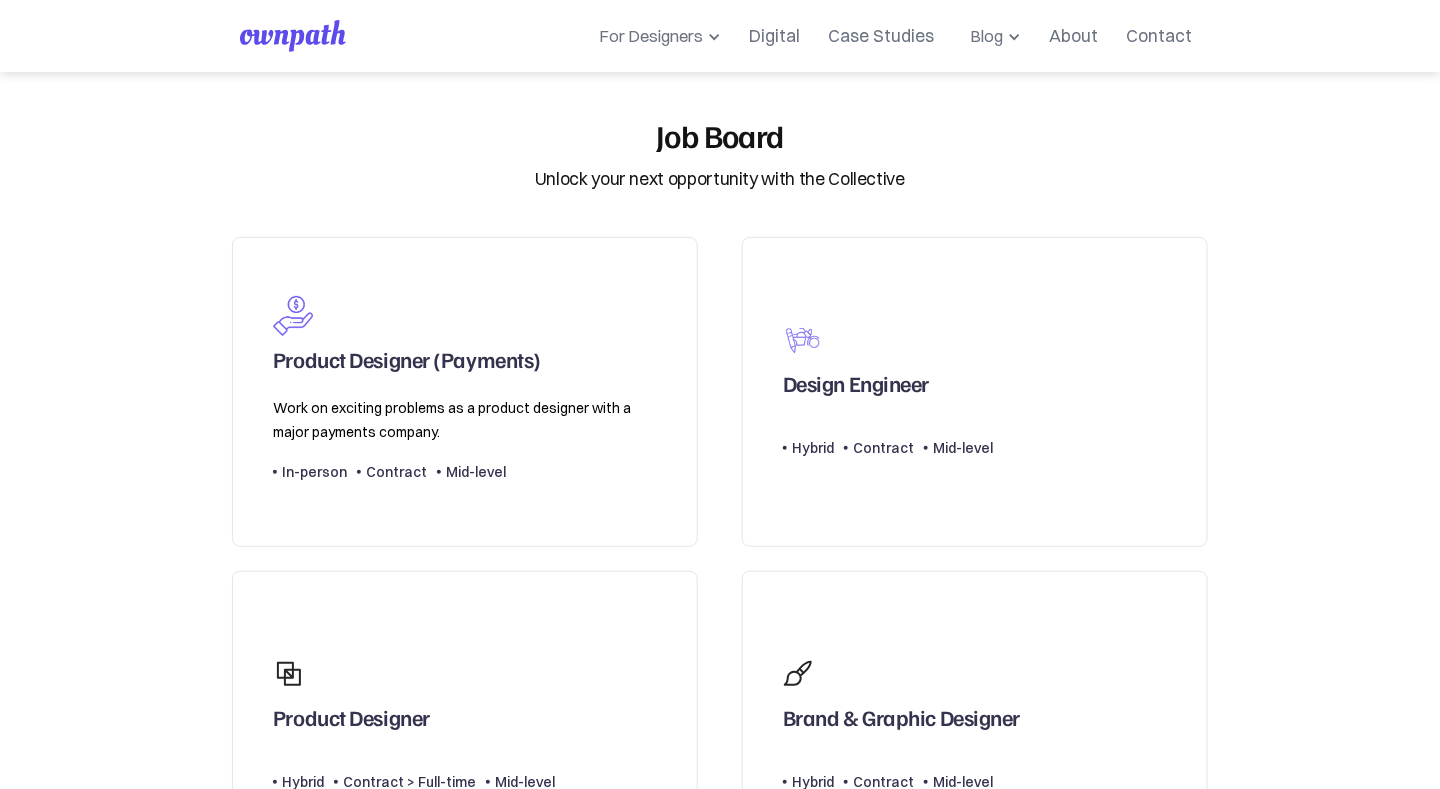 scroll, scrollTop: 0, scrollLeft: 0, axis: both 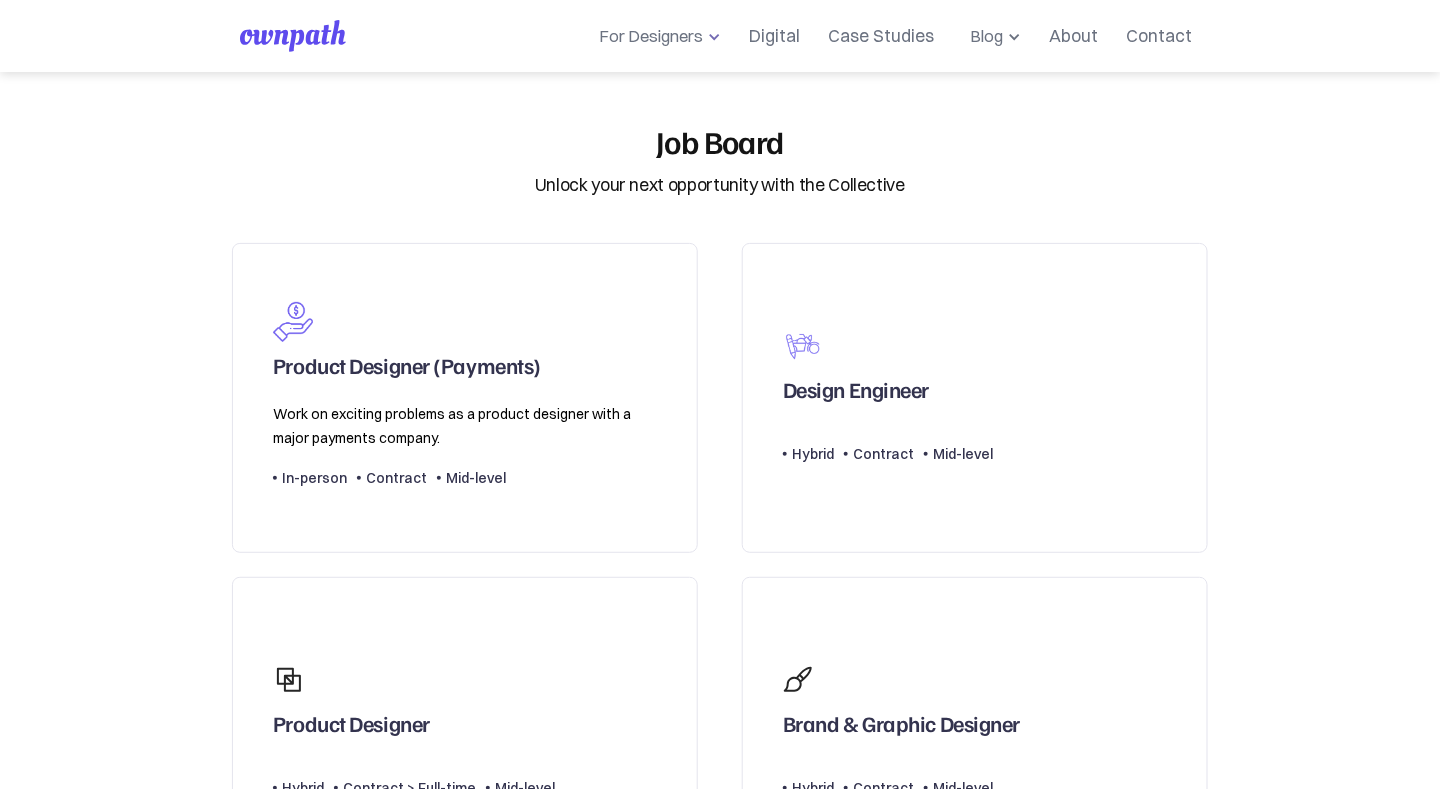 click at bounding box center [714, 37] 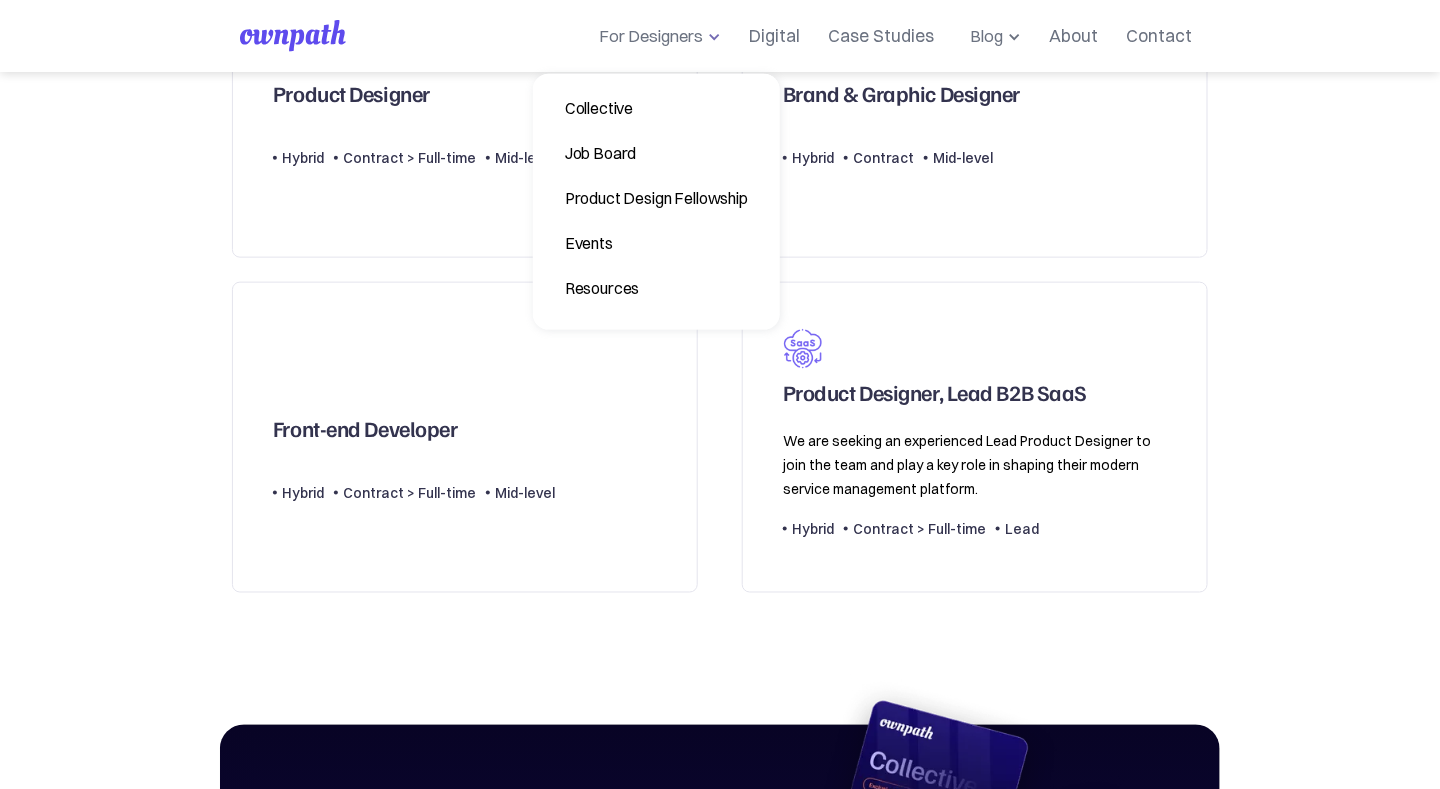scroll, scrollTop: 658, scrollLeft: 0, axis: vertical 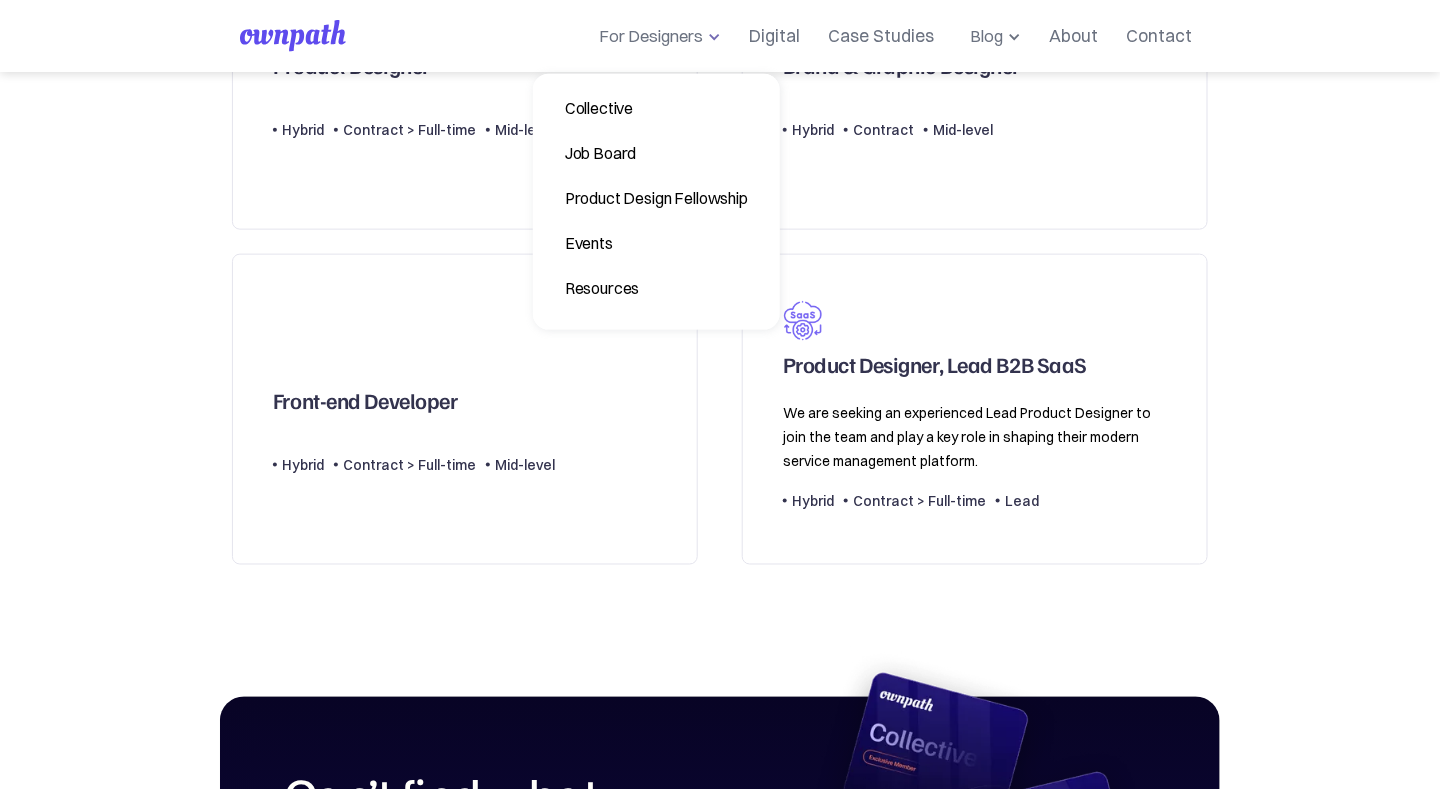 click on "Mid-level" at bounding box center (525, 465) 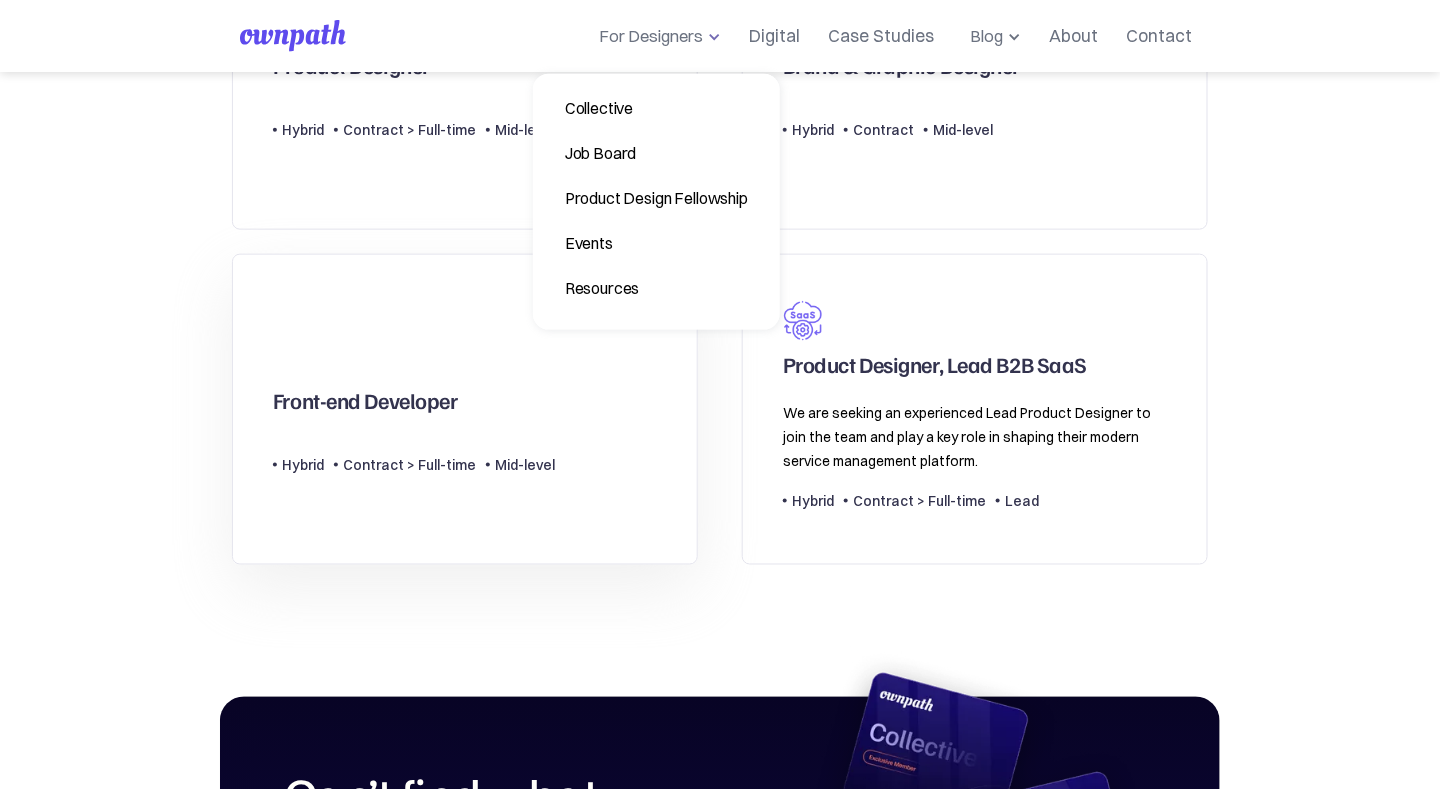 click on "Mid-level" at bounding box center [525, 465] 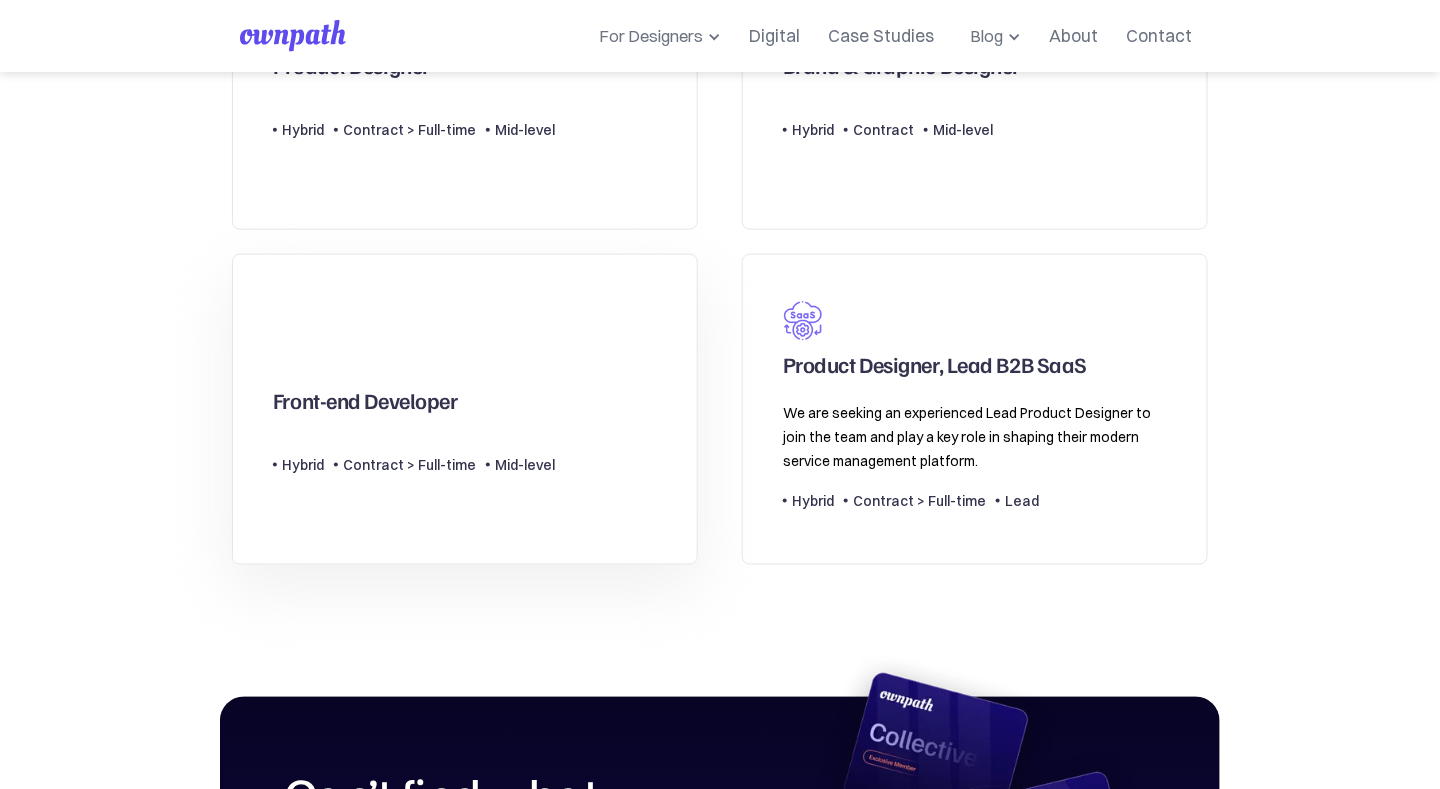 click on "Mid-level" at bounding box center (525, 465) 